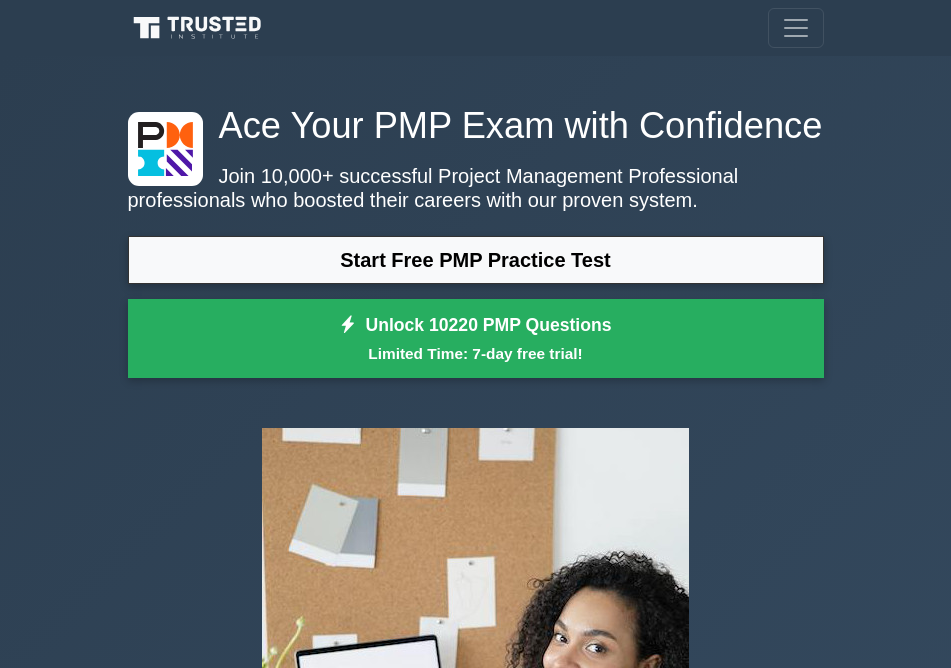 scroll, scrollTop: 0, scrollLeft: 0, axis: both 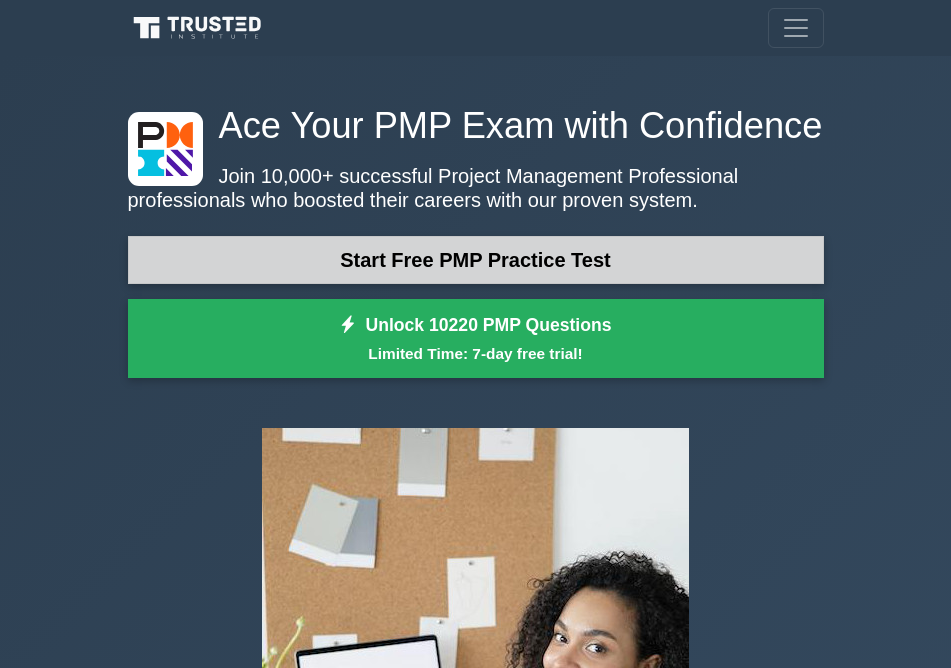 click on "Start Free PMP Practice Test" at bounding box center [476, 260] 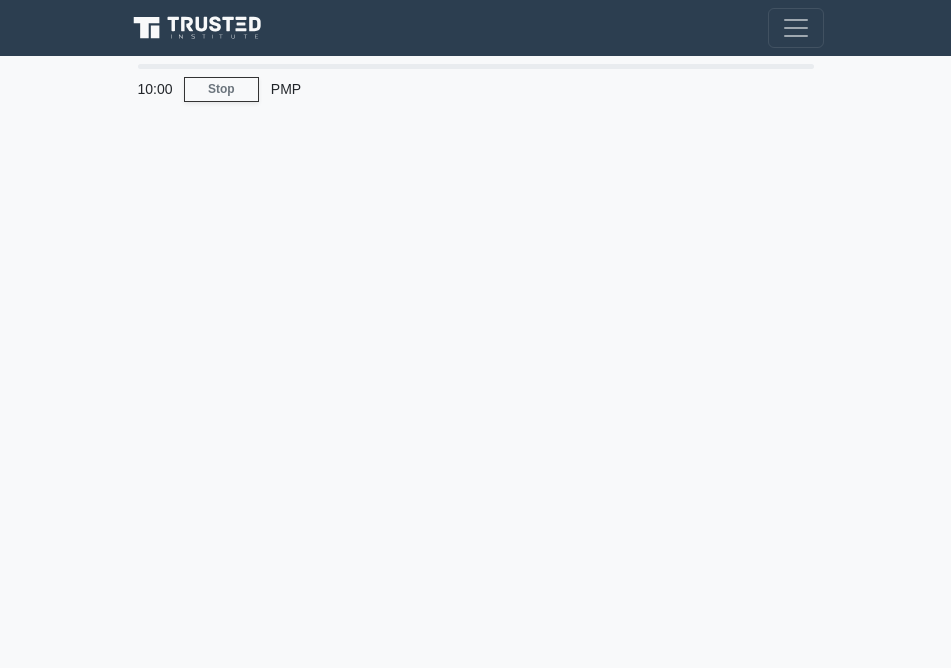 scroll, scrollTop: 0, scrollLeft: 0, axis: both 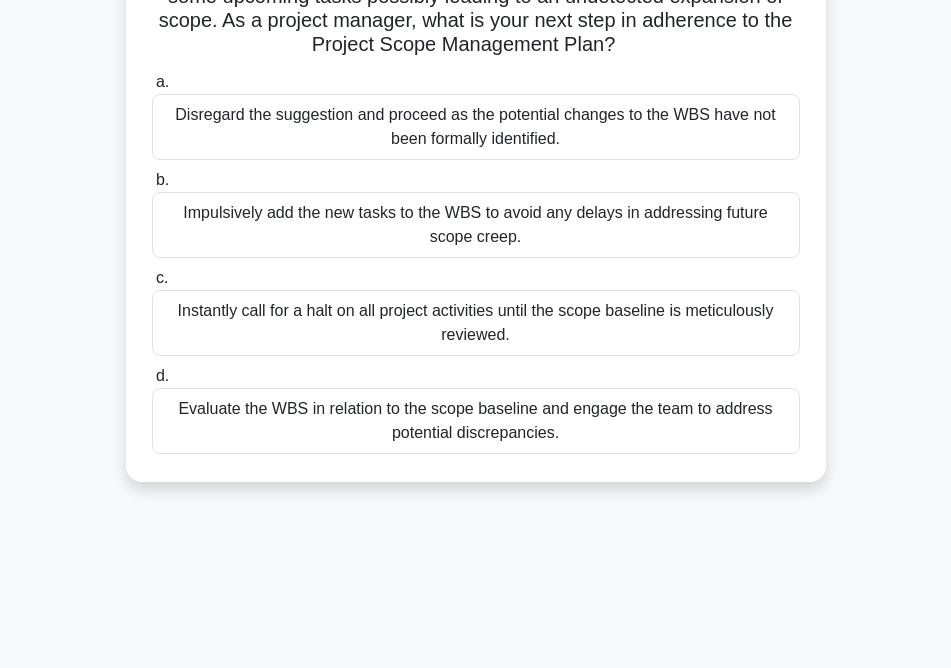 click on "Evaluate the WBS in relation to the scope baseline and engage the team to address potential discrepancies." at bounding box center [476, 421] 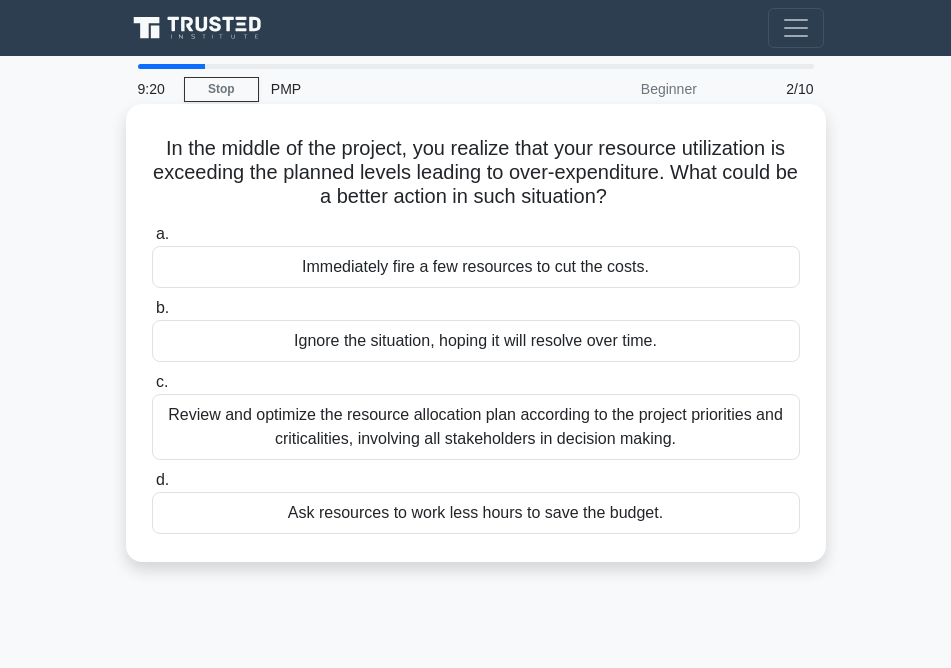 scroll, scrollTop: 100, scrollLeft: 0, axis: vertical 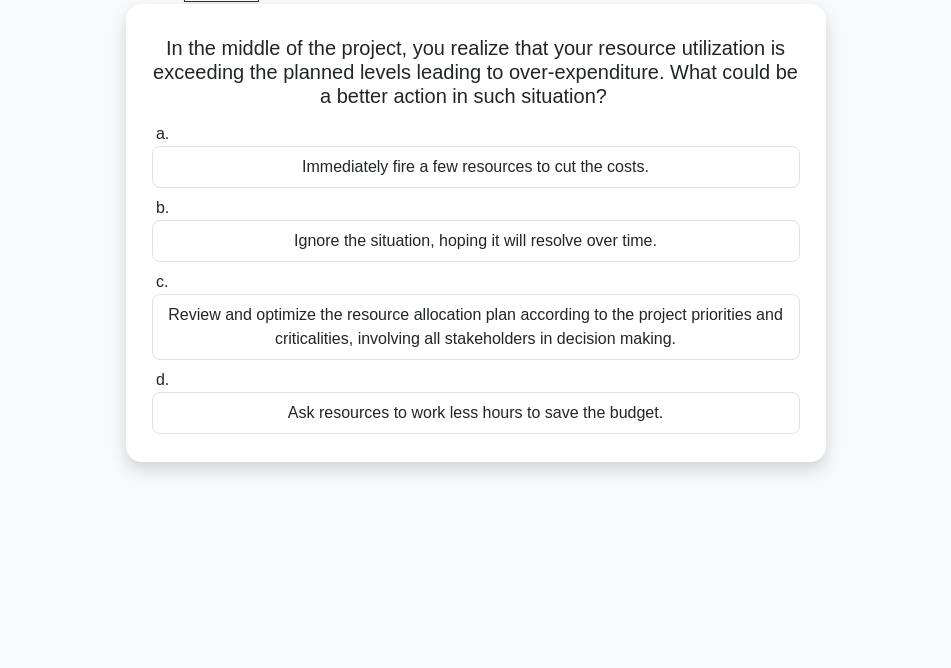 click on "Review and optimize the resource allocation plan according to the project priorities and criticalities, involving all stakeholders in decision making." at bounding box center [476, 327] 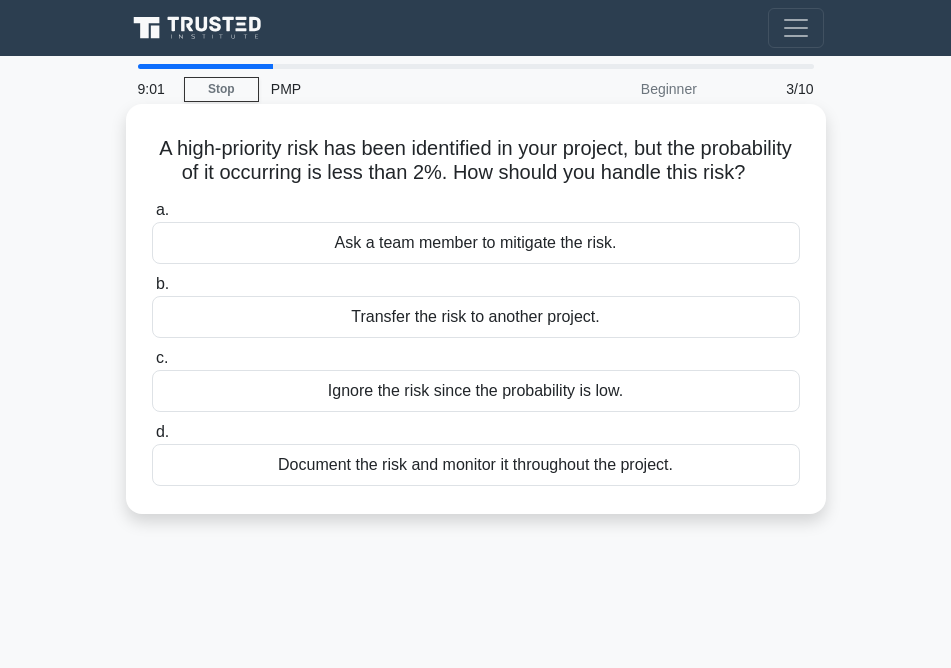 scroll, scrollTop: 100, scrollLeft: 0, axis: vertical 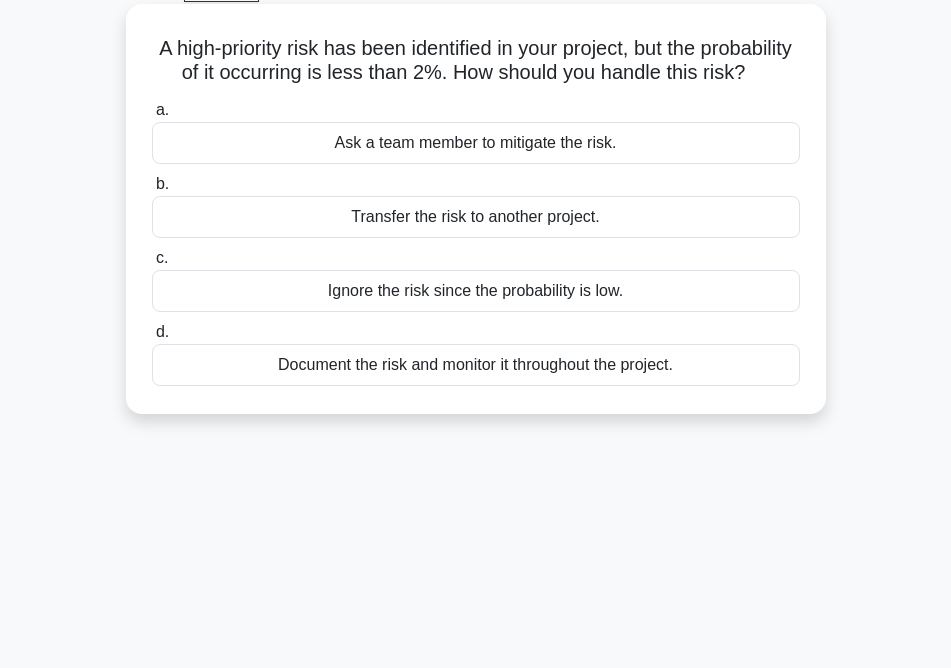click on "Document the risk and monitor it throughout the project." at bounding box center (476, 365) 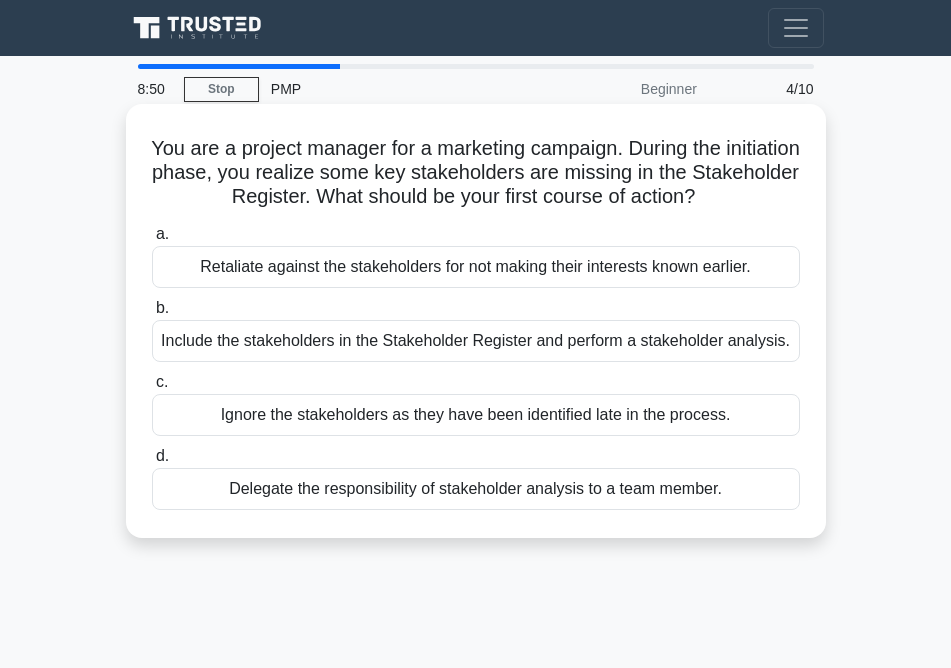 scroll, scrollTop: 100, scrollLeft: 0, axis: vertical 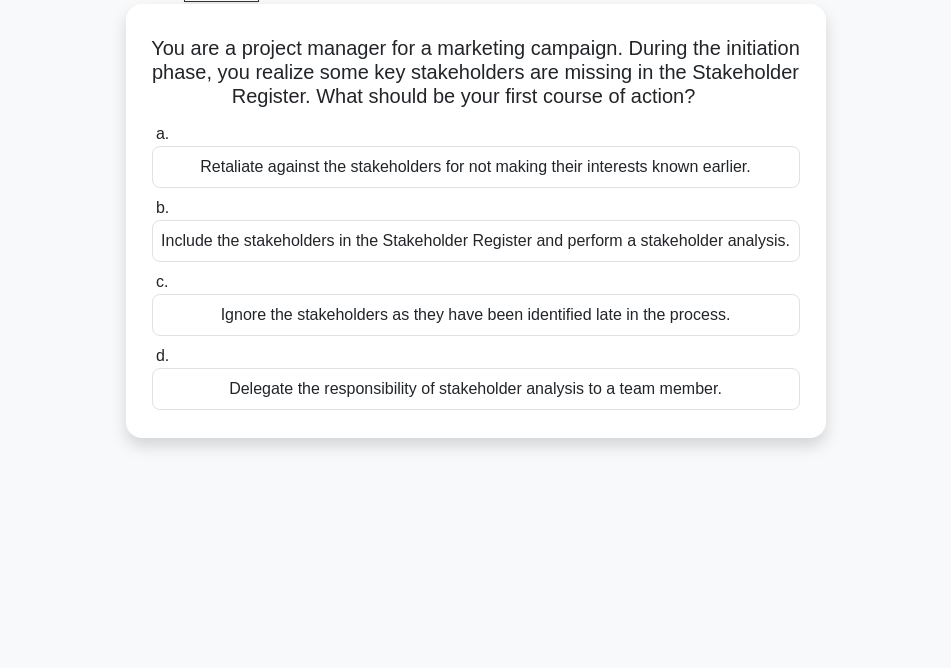 click on "Include the stakeholders in the Stakeholder Register and perform a stakeholder analysis." at bounding box center (476, 241) 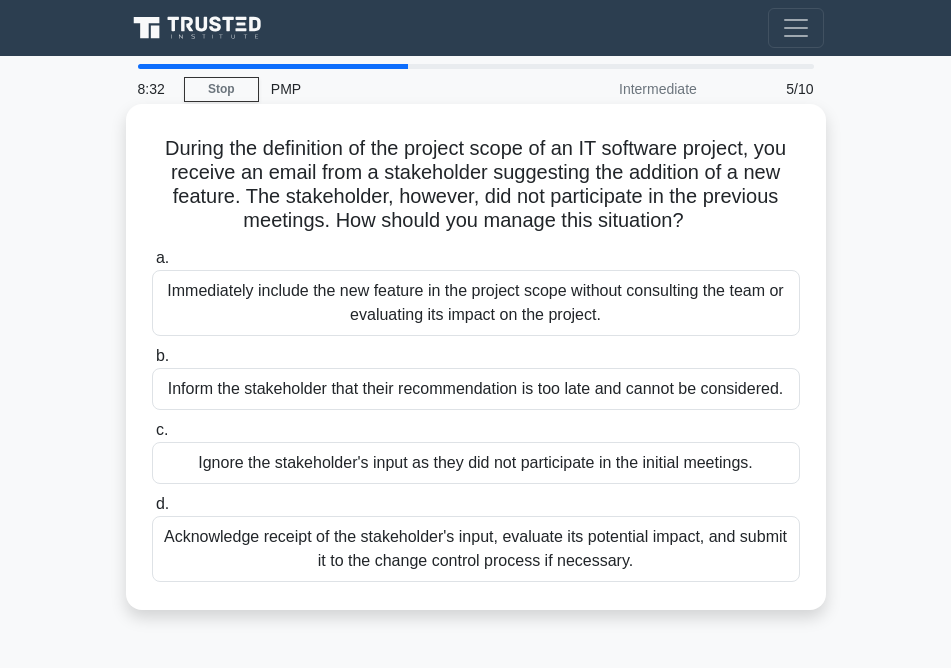 scroll, scrollTop: 100, scrollLeft: 0, axis: vertical 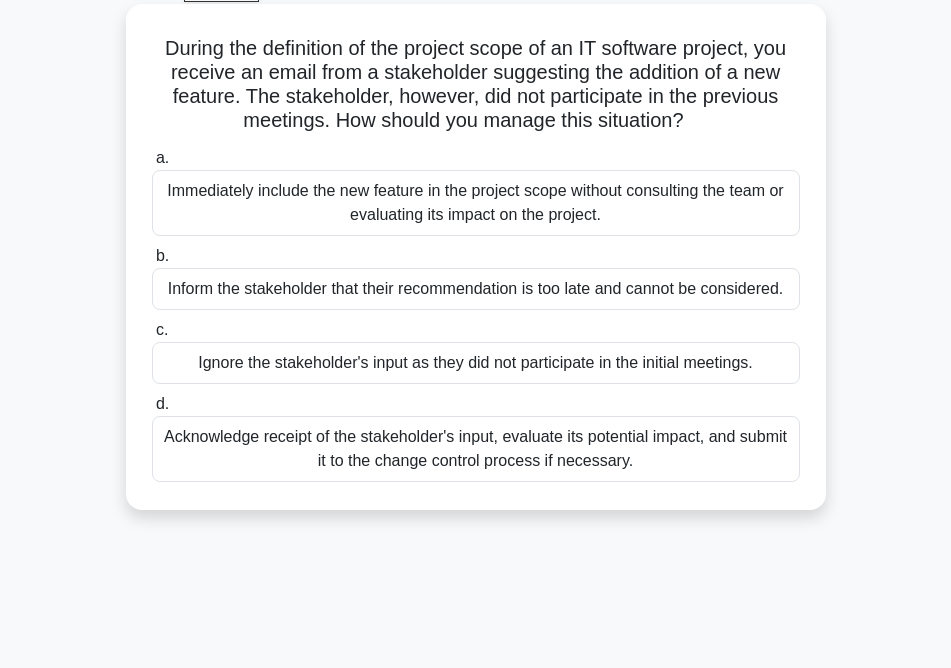 click on "Acknowledge receipt of the stakeholder's input, evaluate its potential impact, and submit it to the change control process if necessary." at bounding box center [476, 449] 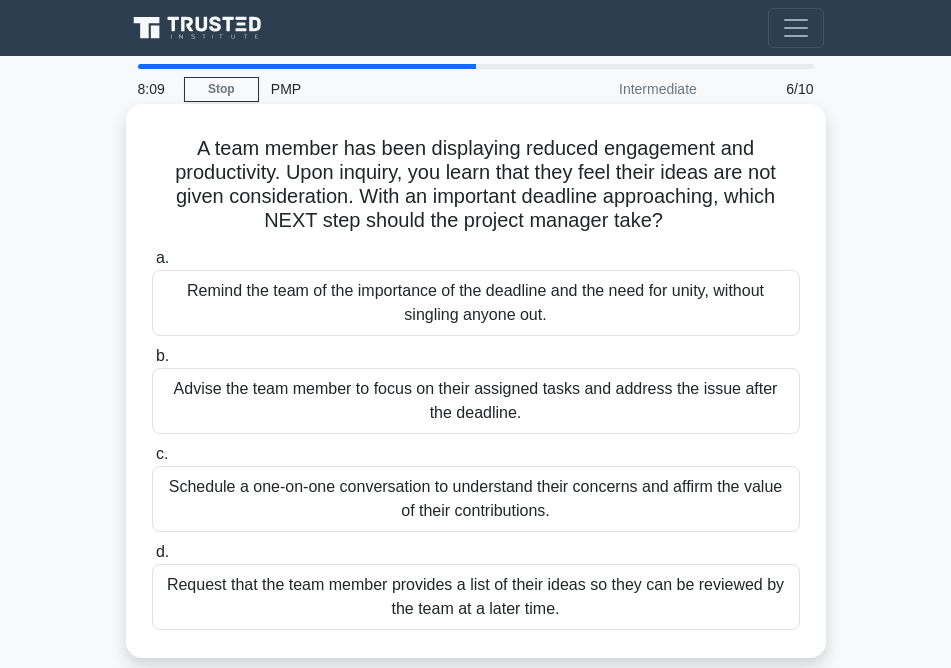 scroll, scrollTop: 100, scrollLeft: 0, axis: vertical 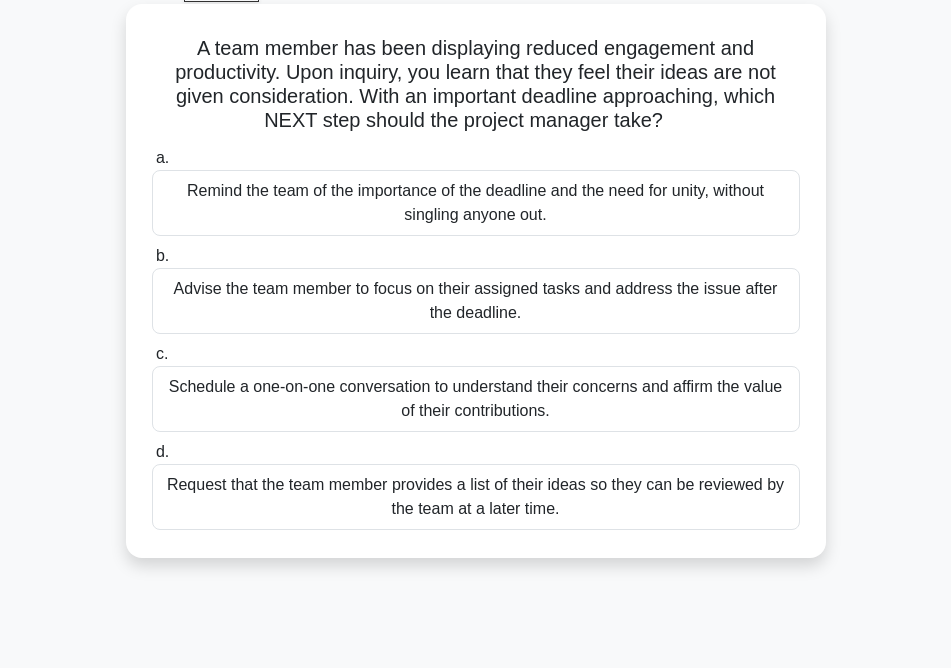click on "Schedule a one-on-one conversation to understand their concerns and affirm the value of their contributions." at bounding box center (476, 399) 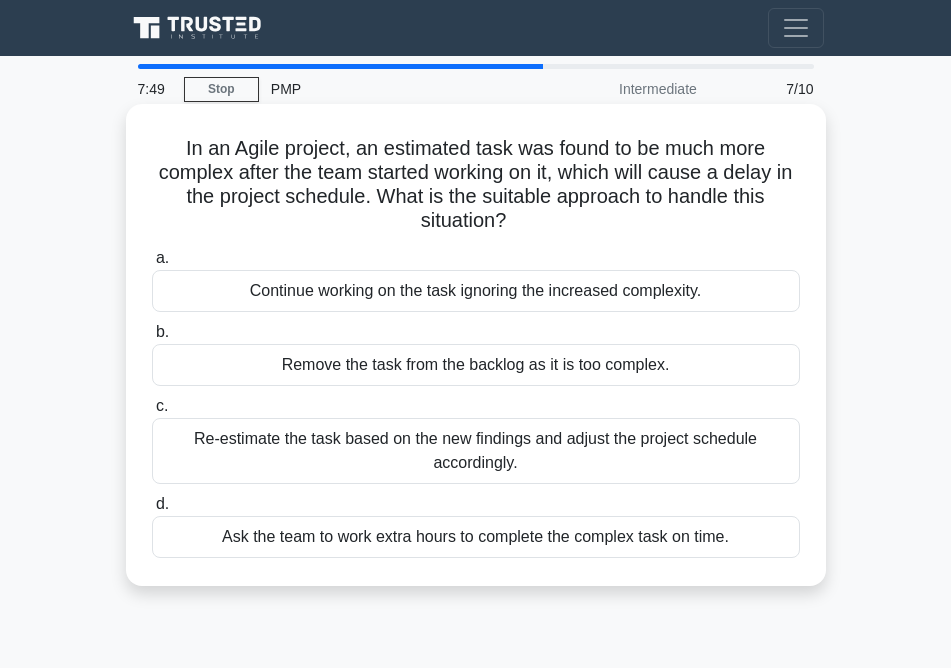 scroll, scrollTop: 100, scrollLeft: 0, axis: vertical 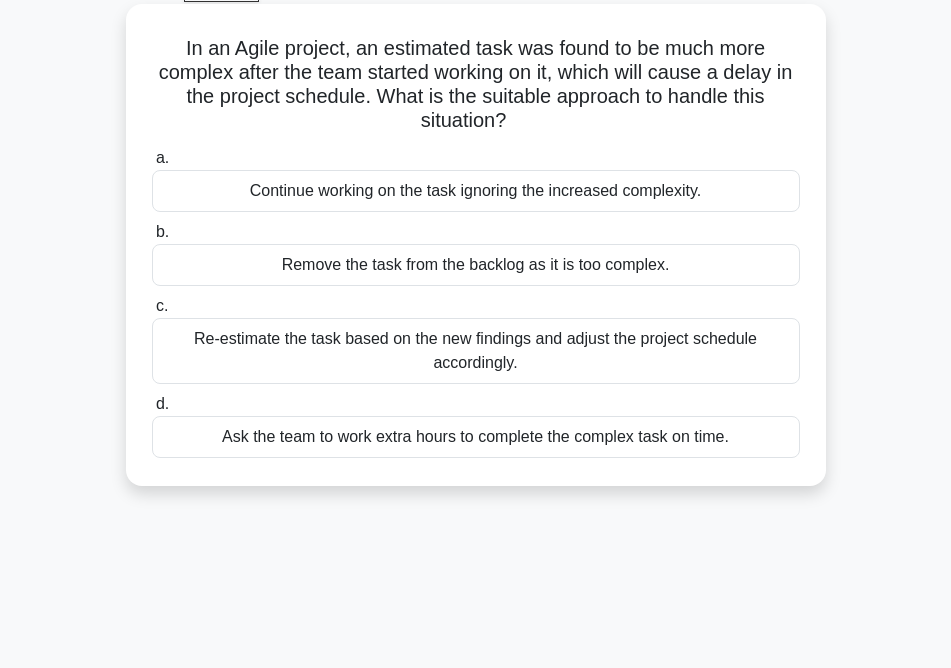 click on "Re-estimate the task based on the new findings and adjust the project schedule accordingly." at bounding box center [476, 351] 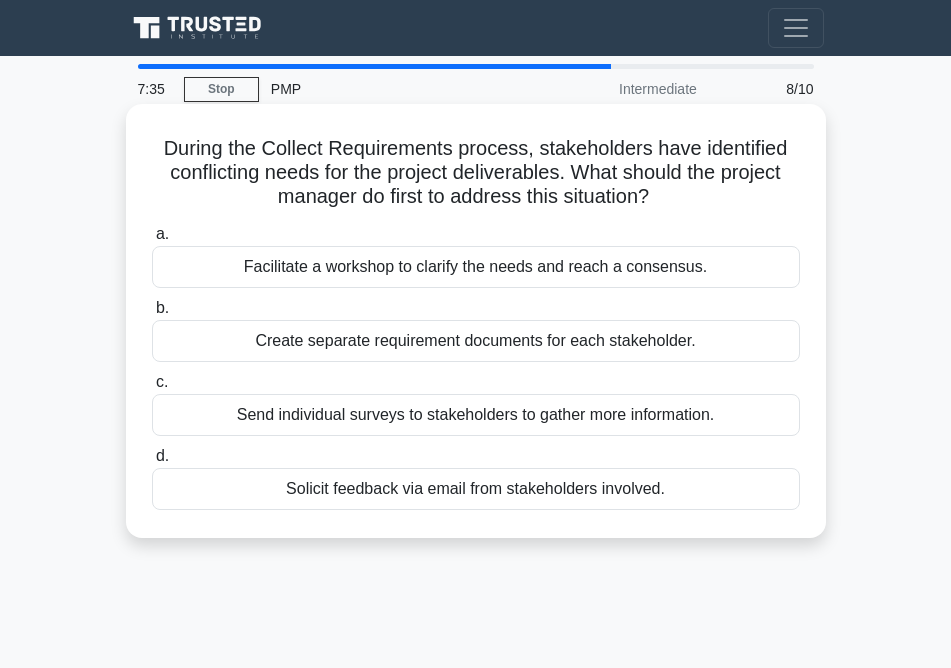 scroll, scrollTop: 100, scrollLeft: 0, axis: vertical 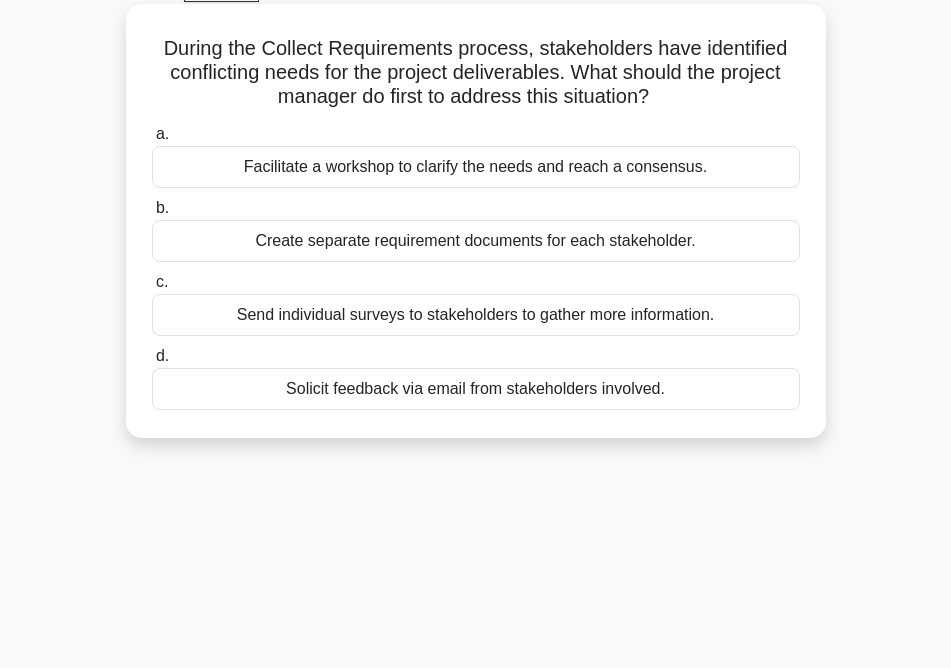 click on "Facilitate a workshop to clarify the needs and reach a consensus." at bounding box center [476, 167] 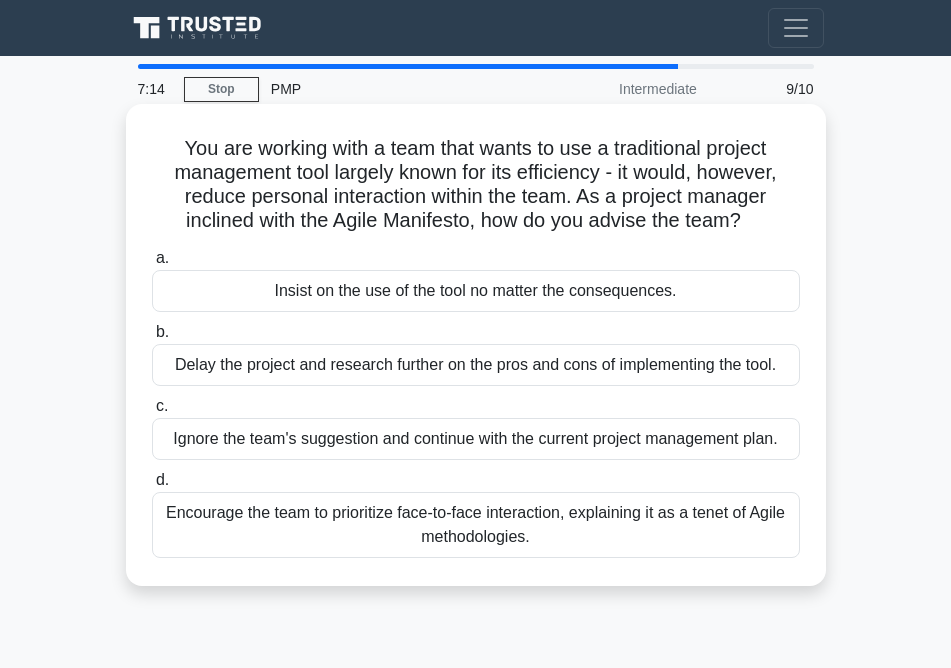 scroll, scrollTop: 100, scrollLeft: 0, axis: vertical 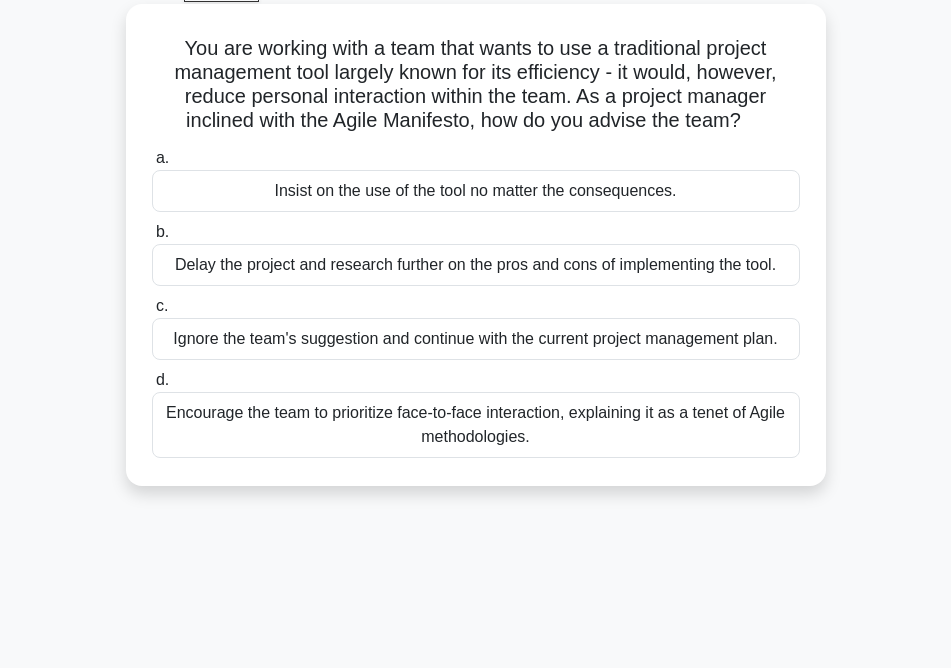 click on "Encourage the team to prioritize face-to-face interaction, explaining it as a tenet of Agile methodologies." at bounding box center [476, 425] 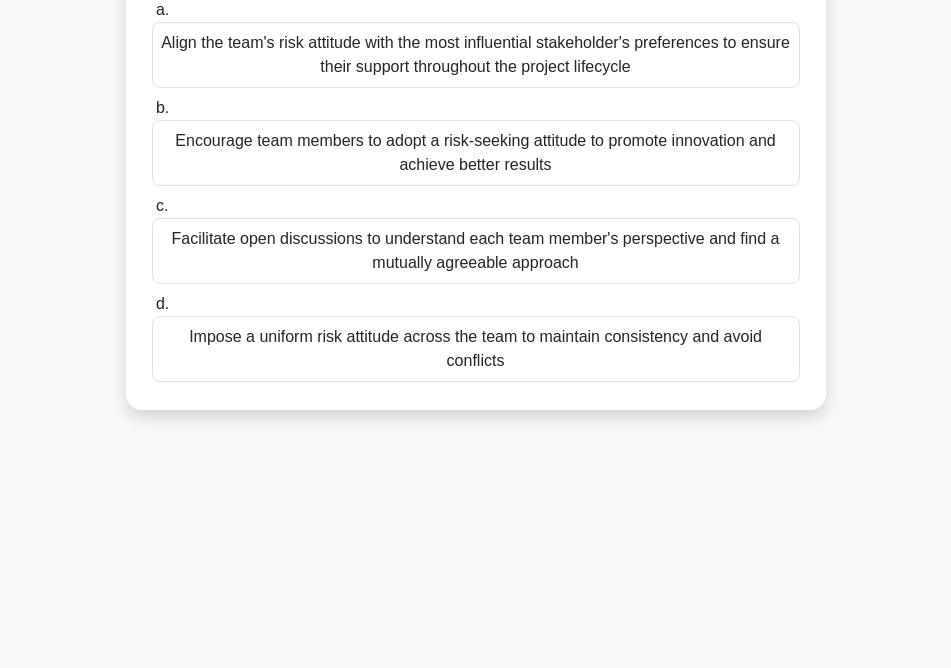 scroll, scrollTop: 100, scrollLeft: 0, axis: vertical 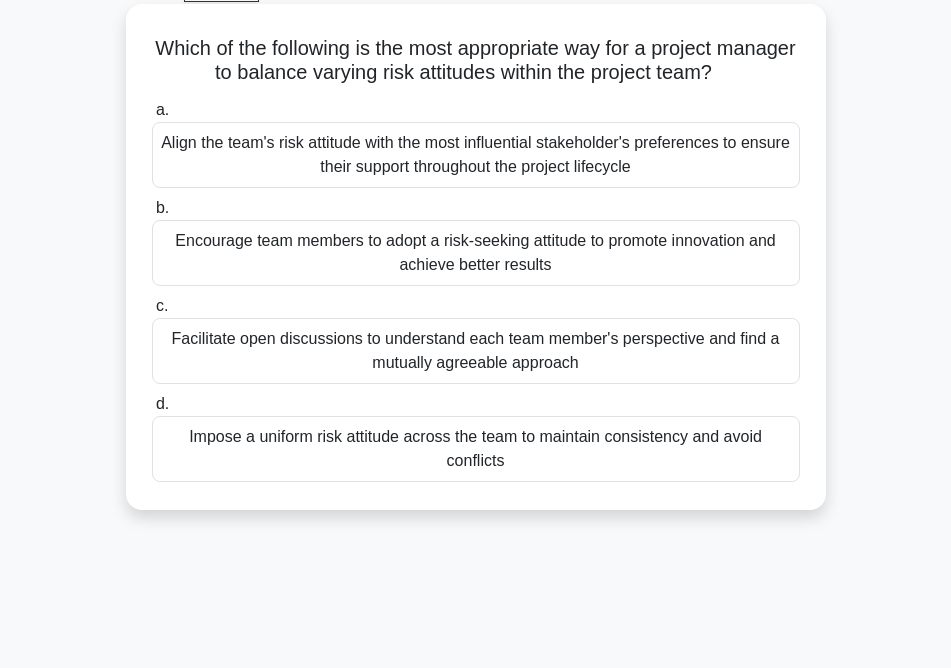 click on "Facilitate open discussions to understand each team member's perspective and find a mutually agreeable approach" at bounding box center [476, 351] 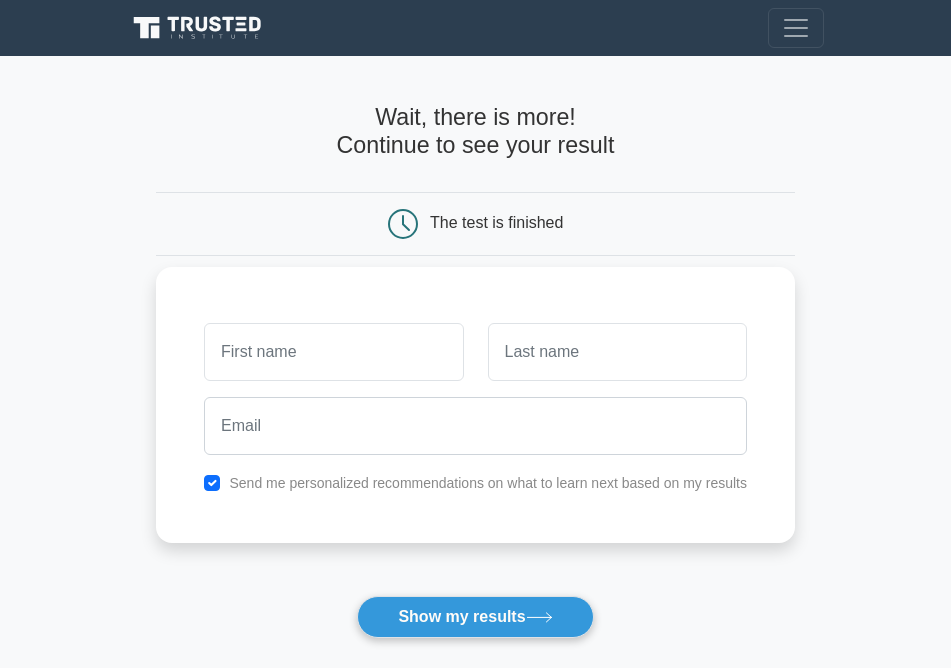 scroll, scrollTop: 0, scrollLeft: 0, axis: both 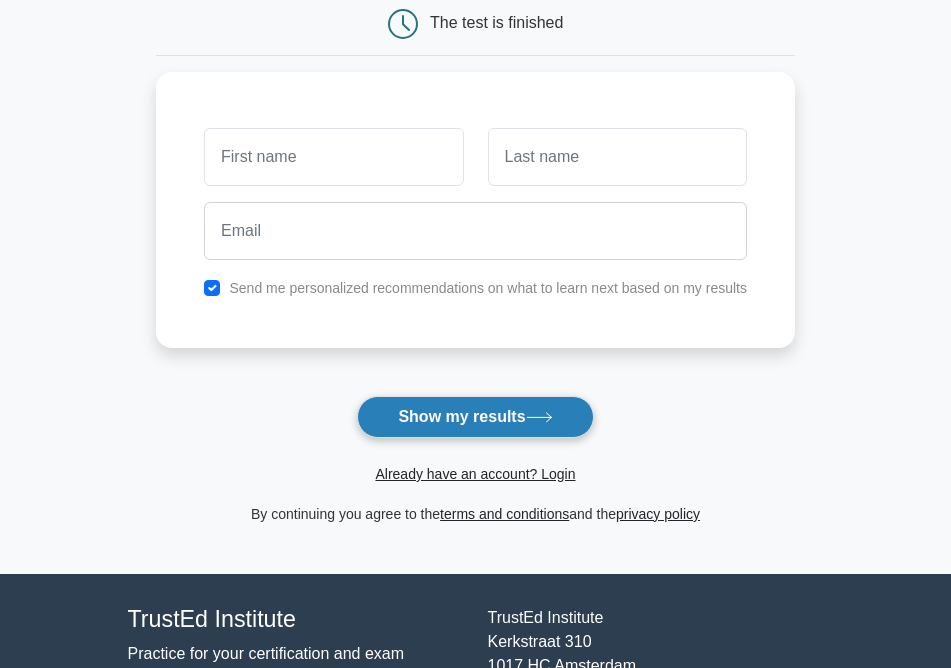 click on "Show my results" at bounding box center [475, 417] 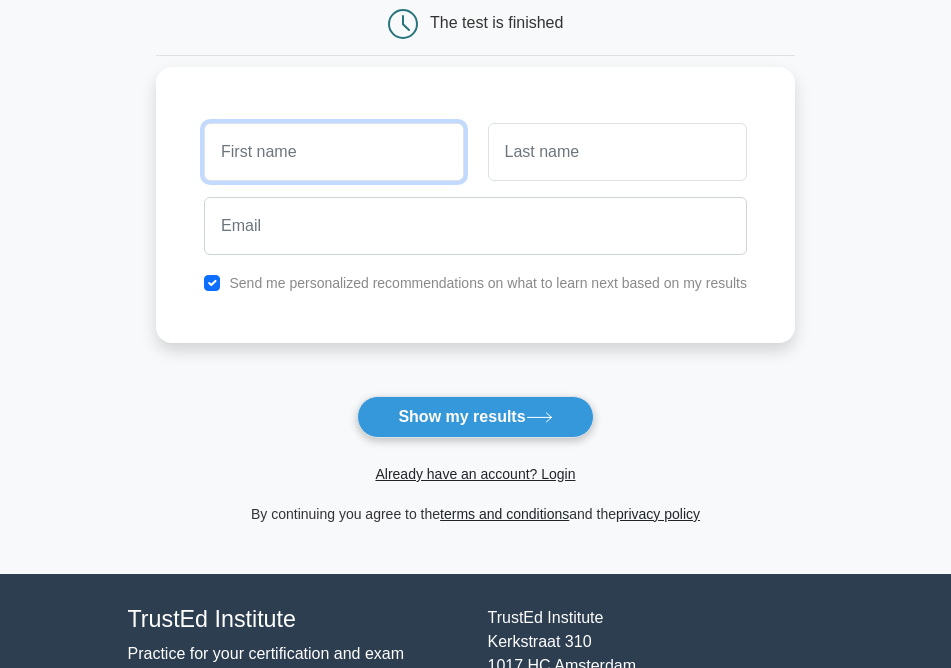 click at bounding box center (333, 152) 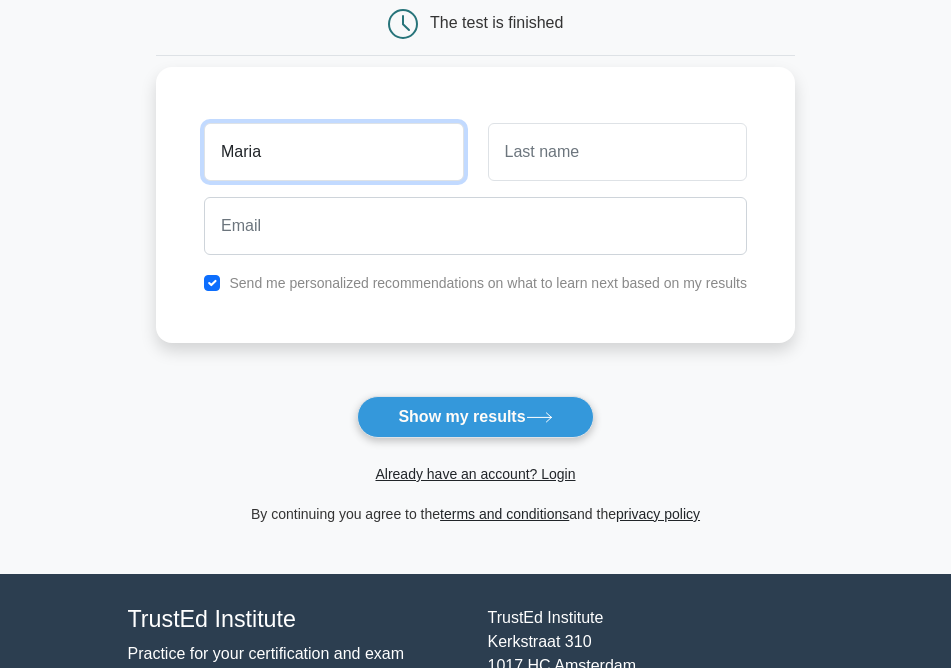 type on "Maria" 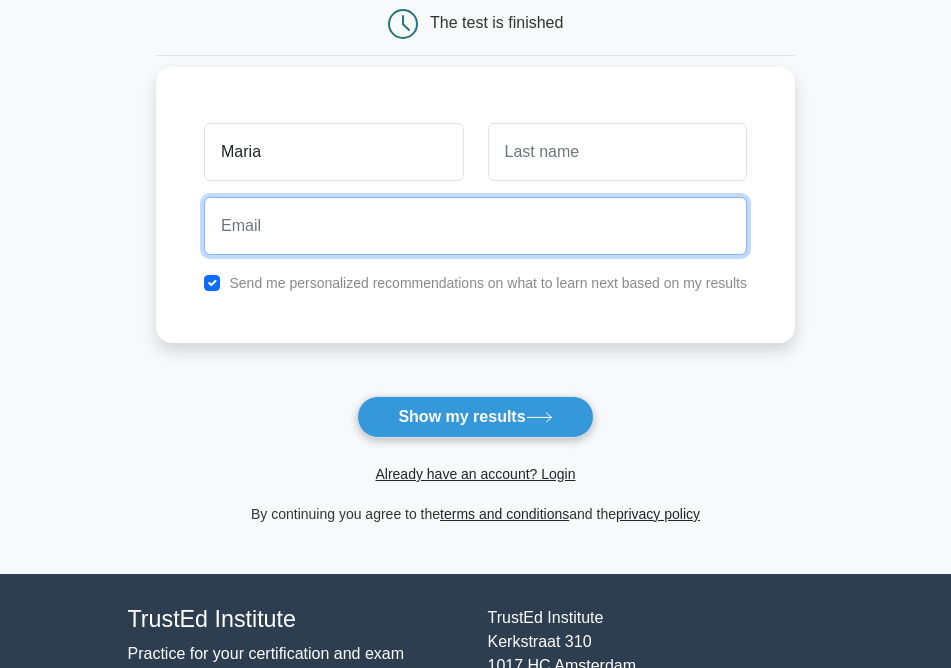 click at bounding box center [475, 226] 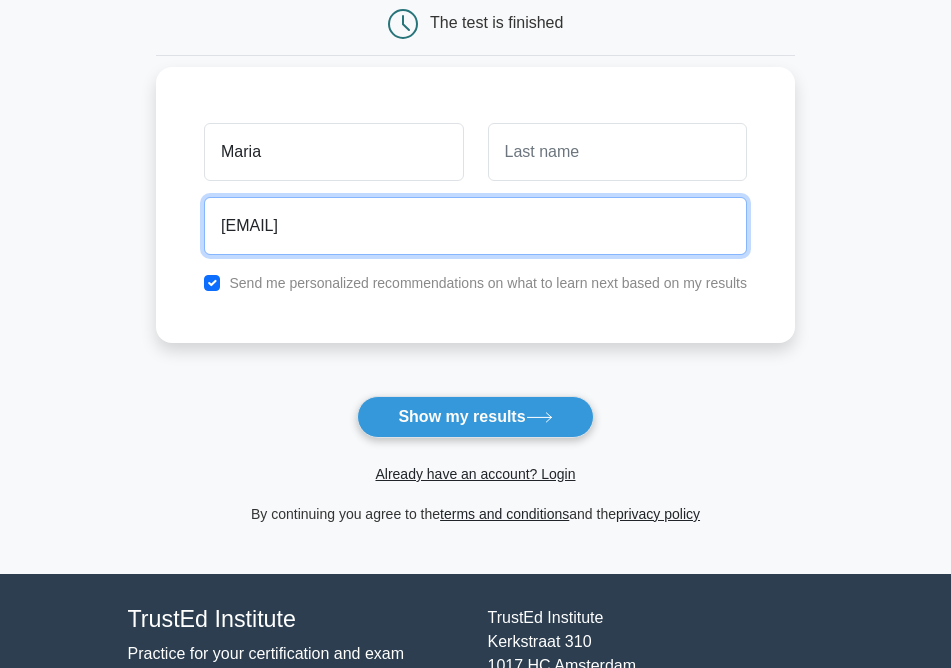 type on "madajar@brandt.ca" 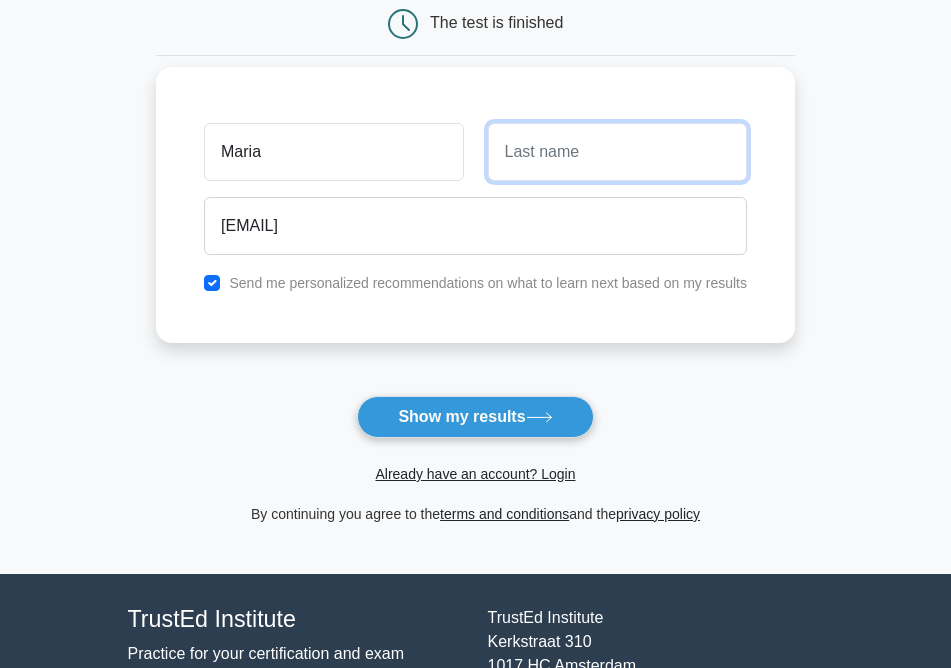 click at bounding box center [617, 152] 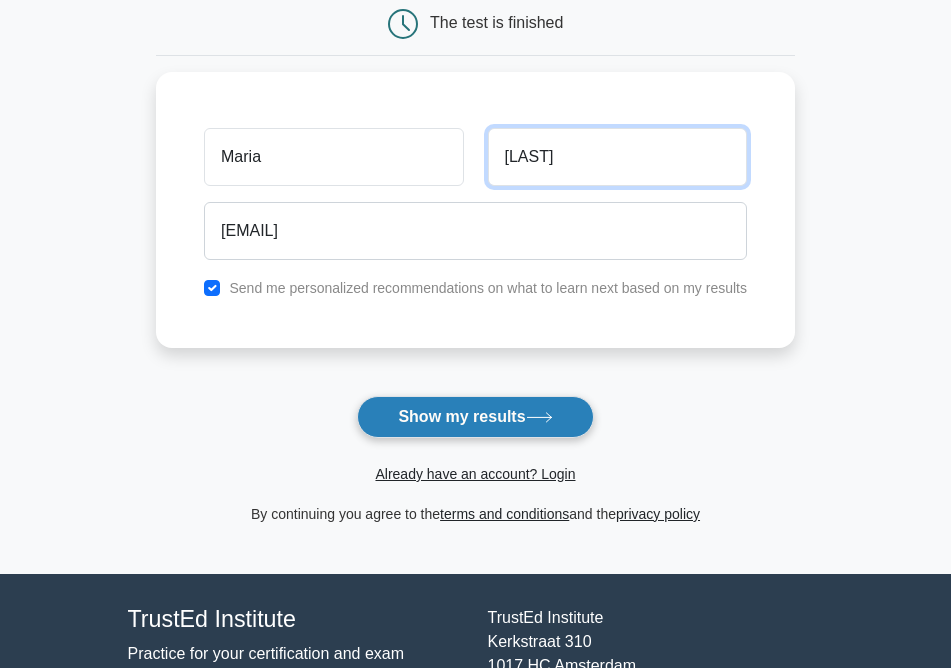 type on "Rajada" 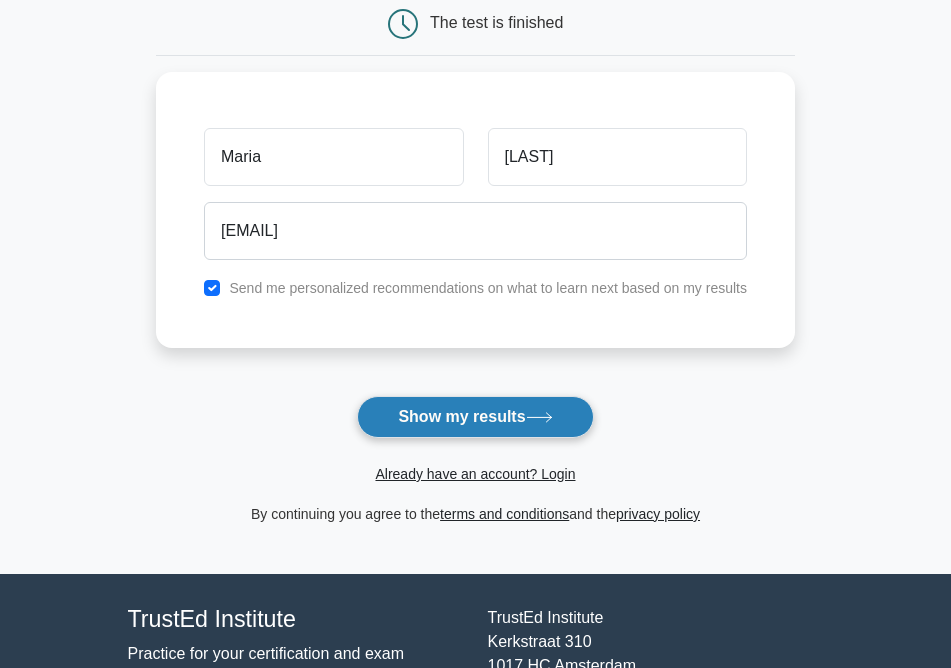 click on "Show my results" at bounding box center (475, 417) 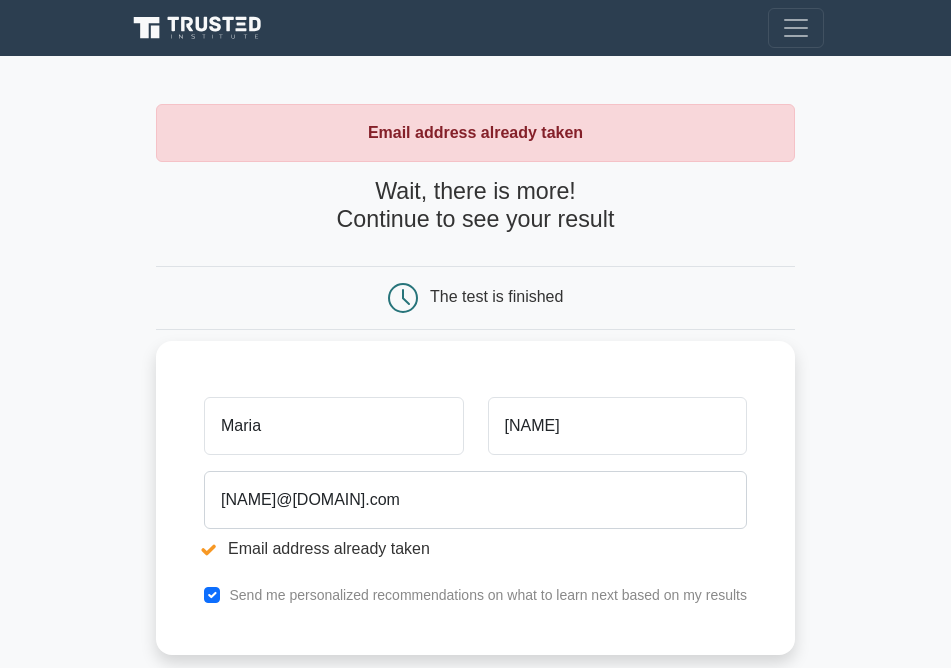scroll, scrollTop: 0, scrollLeft: 0, axis: both 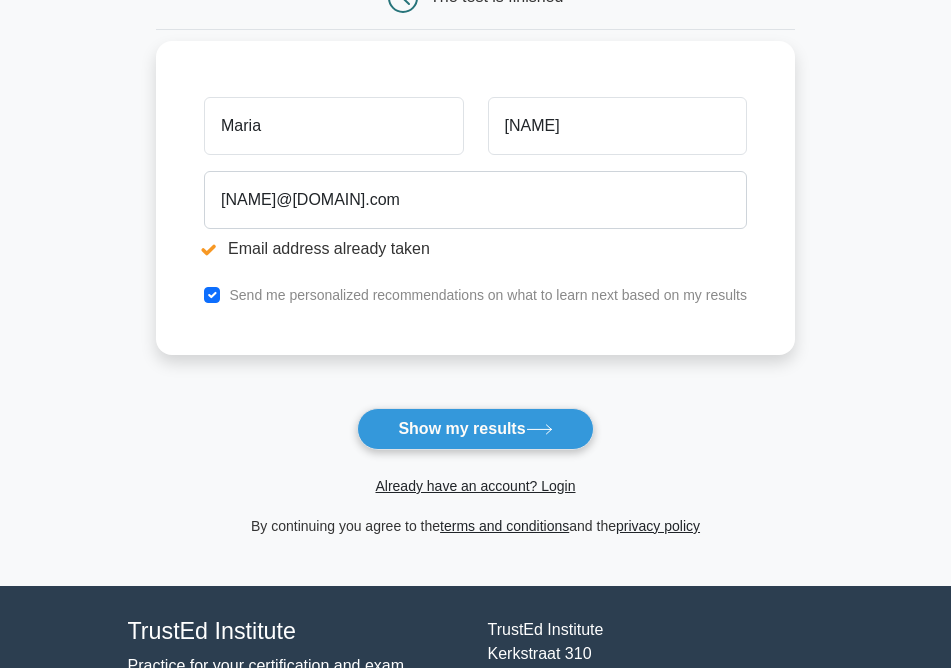 click on "Send me personalized recommendations on what to learn next based on my results" at bounding box center (488, 295) 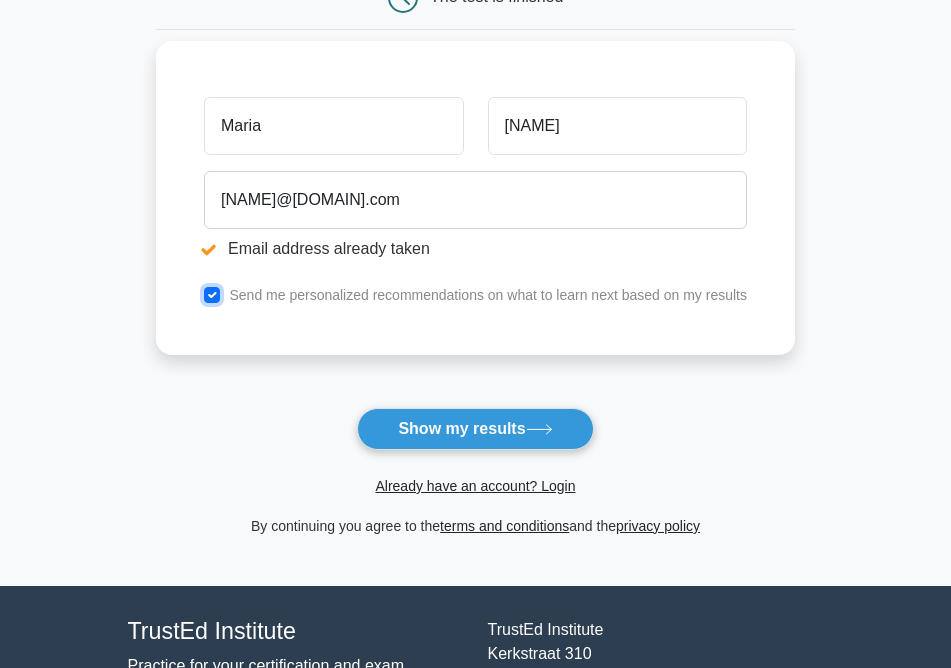 click at bounding box center (212, 295) 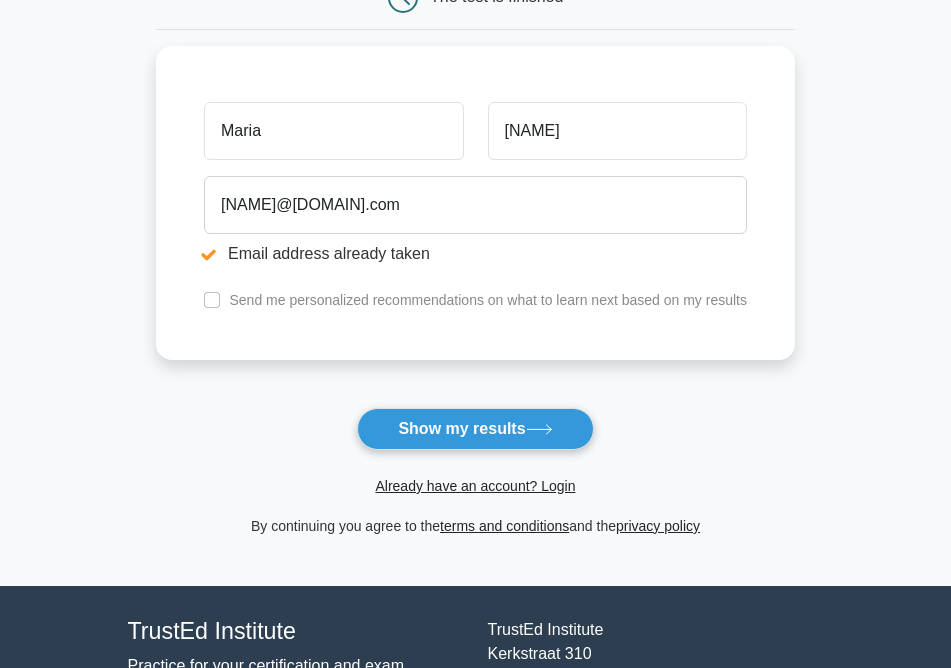 click on "Show my results" at bounding box center (475, 429) 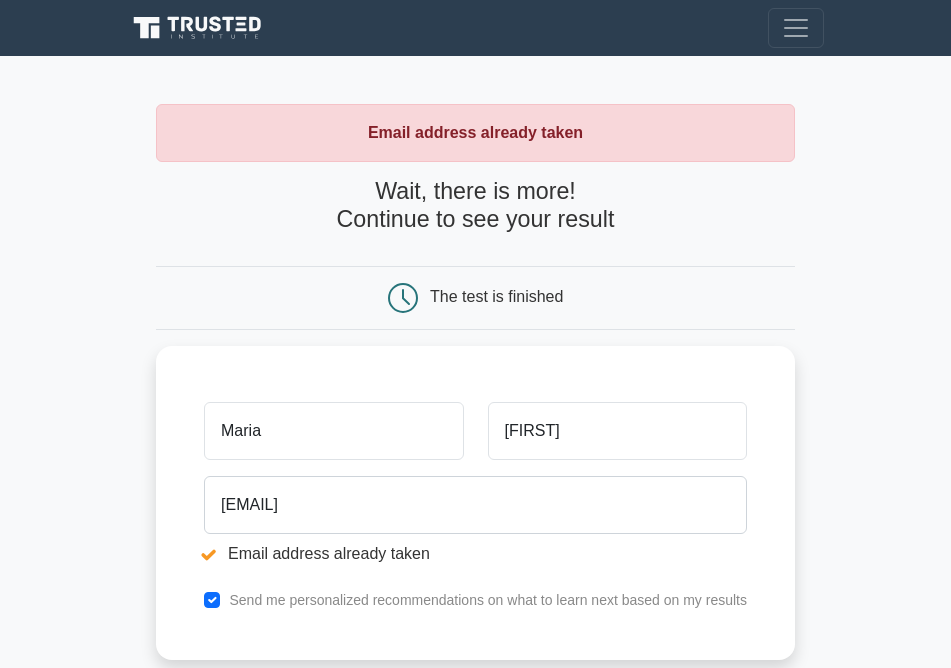 scroll, scrollTop: 0, scrollLeft: 0, axis: both 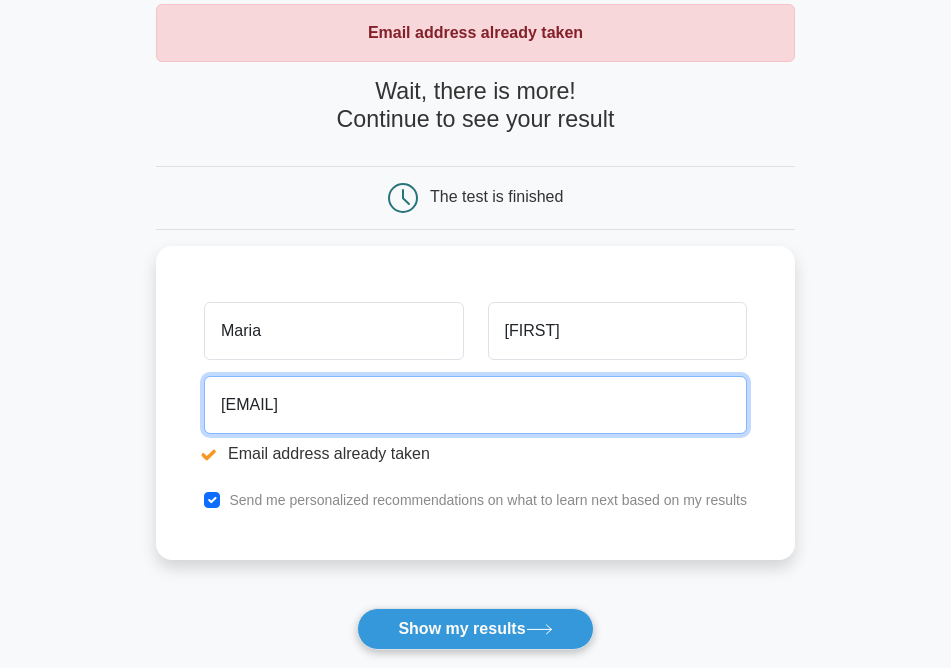 drag, startPoint x: 377, startPoint y: 402, endPoint x: -2, endPoint y: 368, distance: 380.522 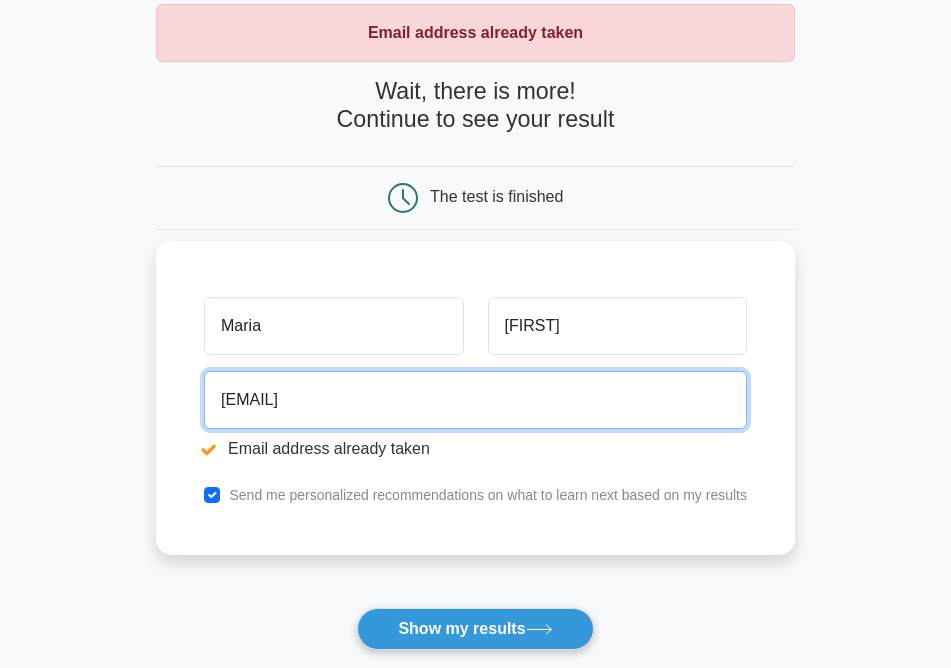 type on "kyldrich@yahoo.com" 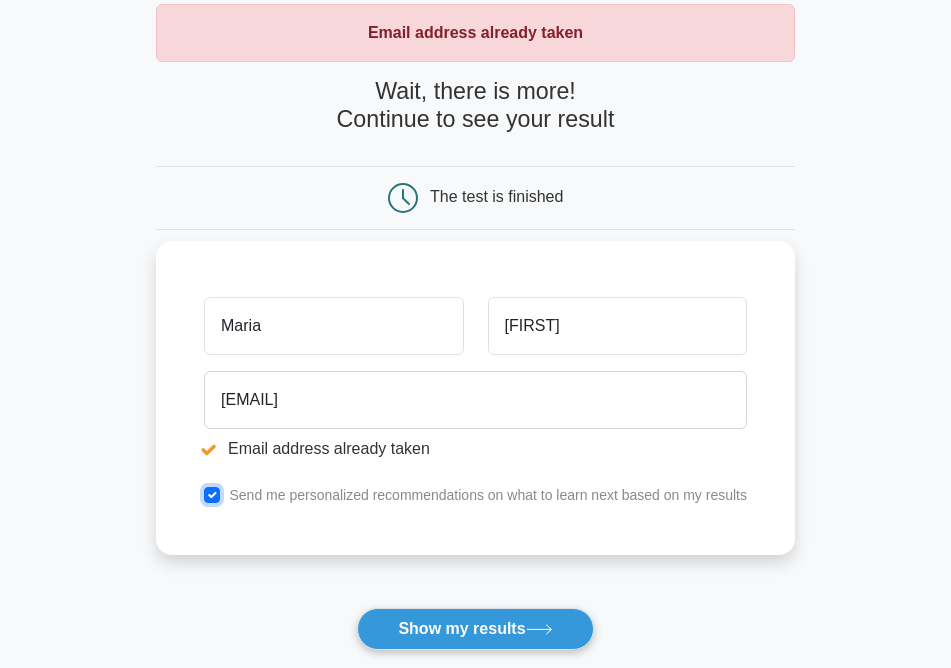 click at bounding box center [212, 495] 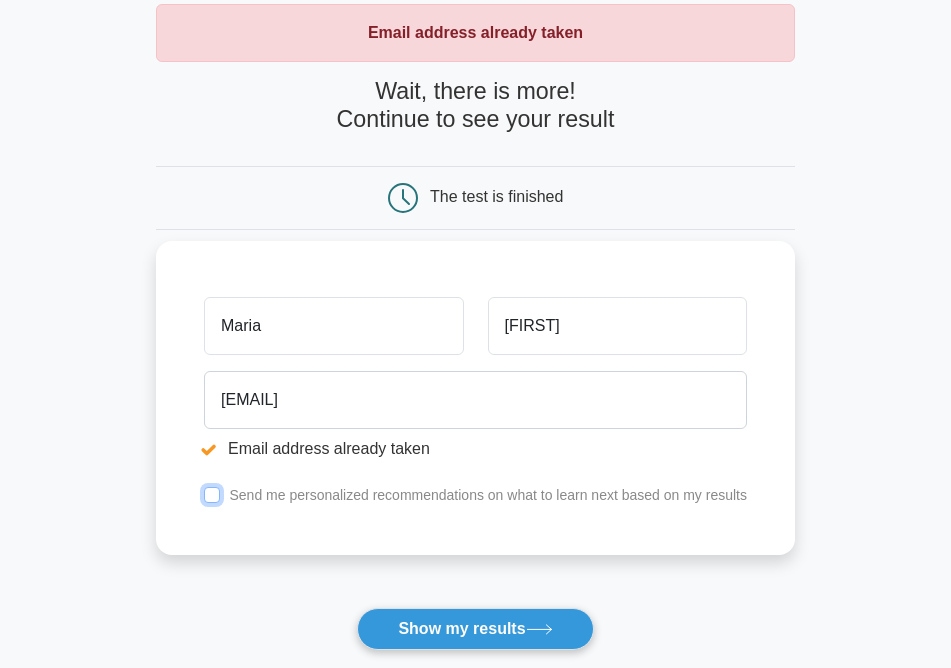 scroll, scrollTop: 300, scrollLeft: 0, axis: vertical 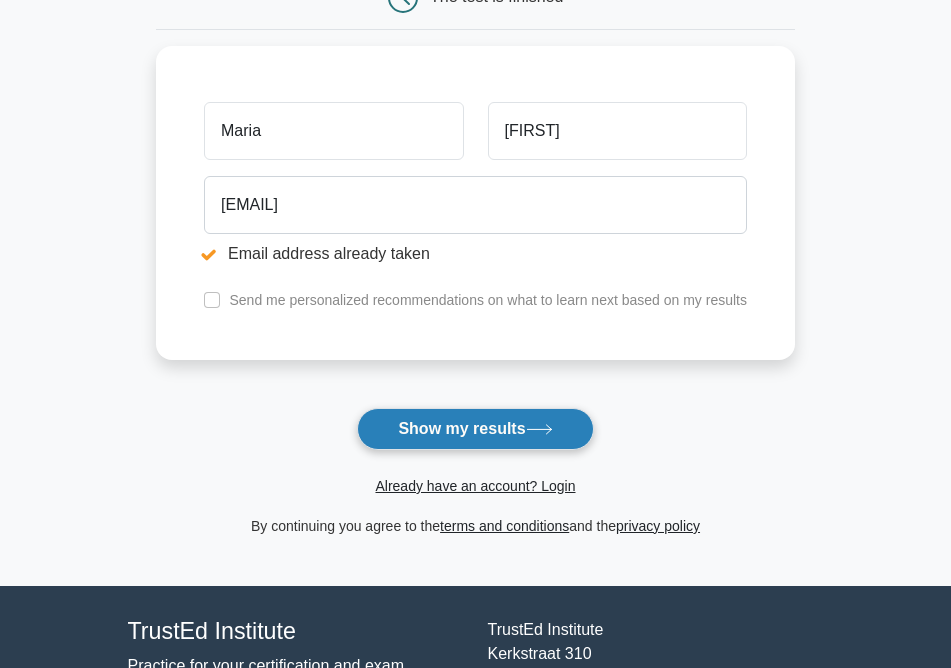 click on "Show my results" at bounding box center (475, 429) 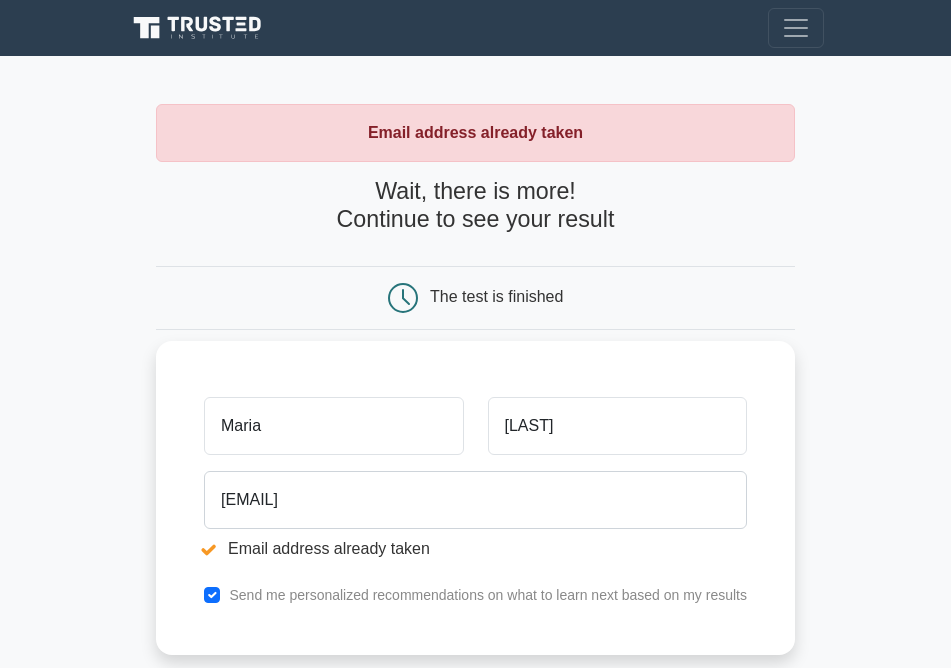 scroll, scrollTop: 0, scrollLeft: 0, axis: both 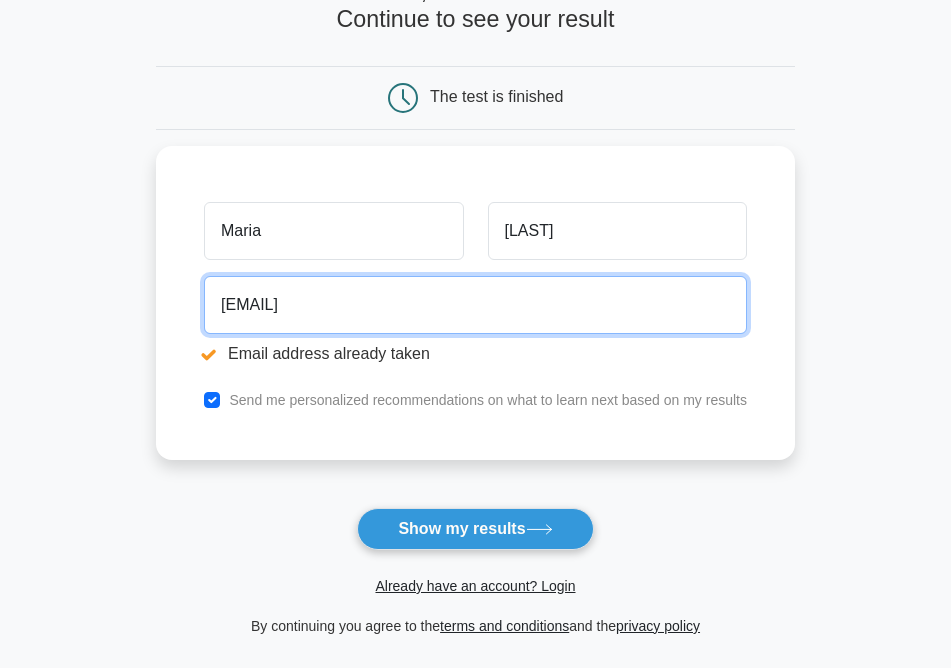 drag, startPoint x: 276, startPoint y: 297, endPoint x: 110, endPoint y: 291, distance: 166.1084 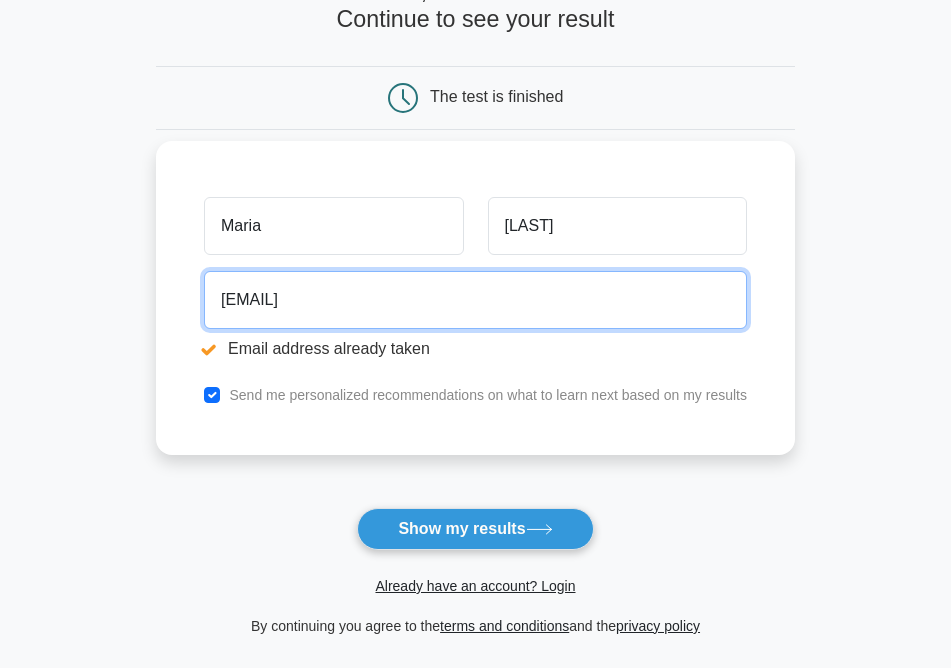 drag, startPoint x: 400, startPoint y: 302, endPoint x: 351, endPoint y: 307, distance: 49.25444 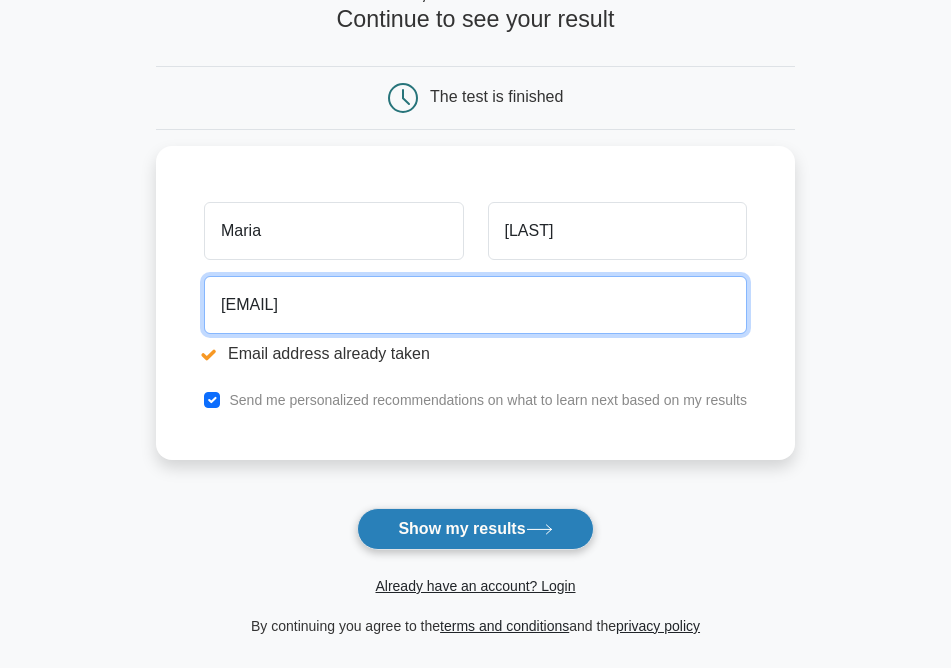 type on "mariaadajar1415@gmail.com" 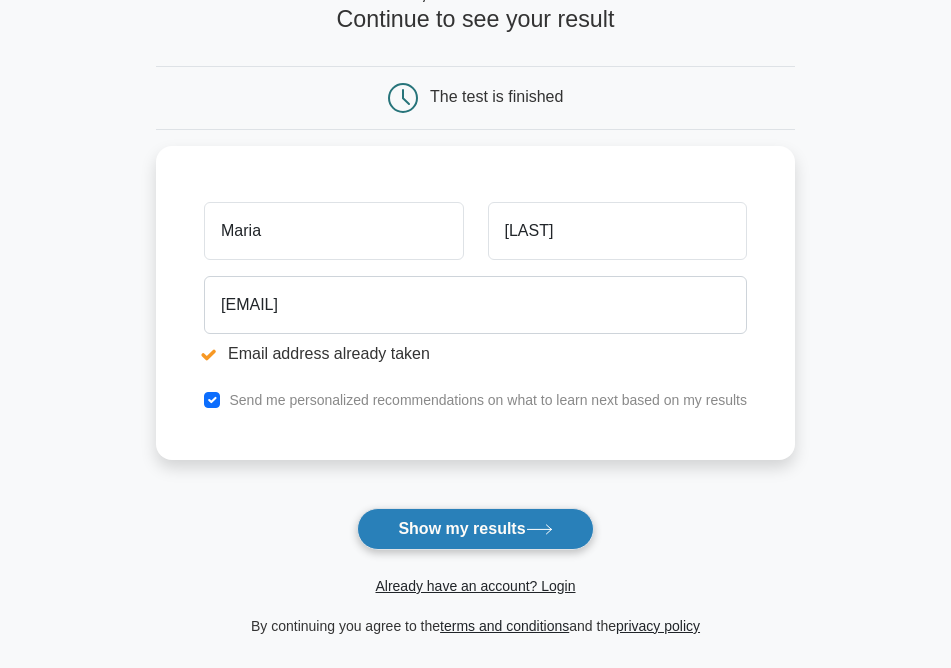 click on "Show my results" at bounding box center (475, 529) 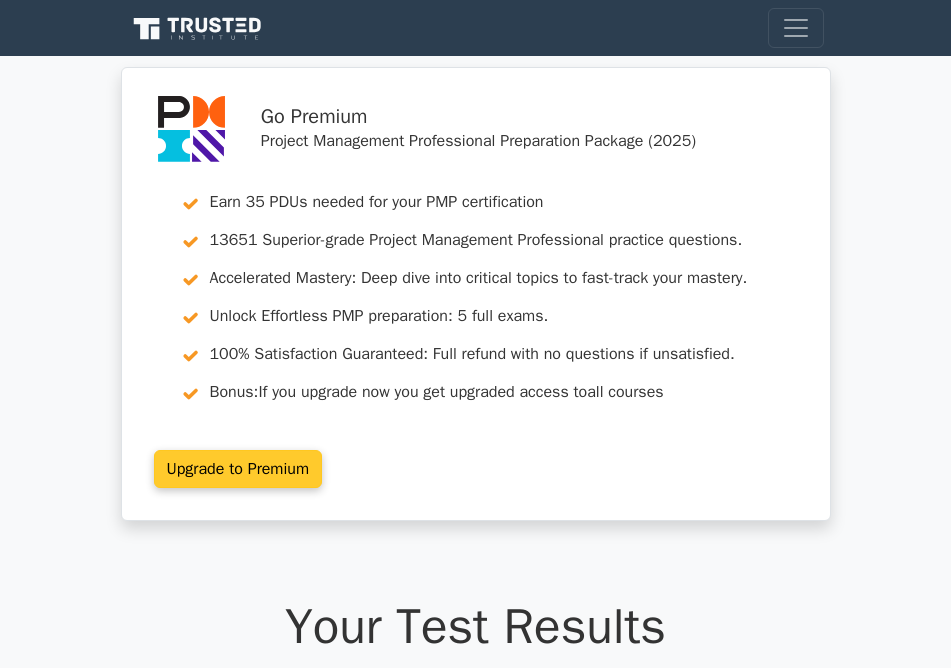 scroll, scrollTop: 0, scrollLeft: 0, axis: both 